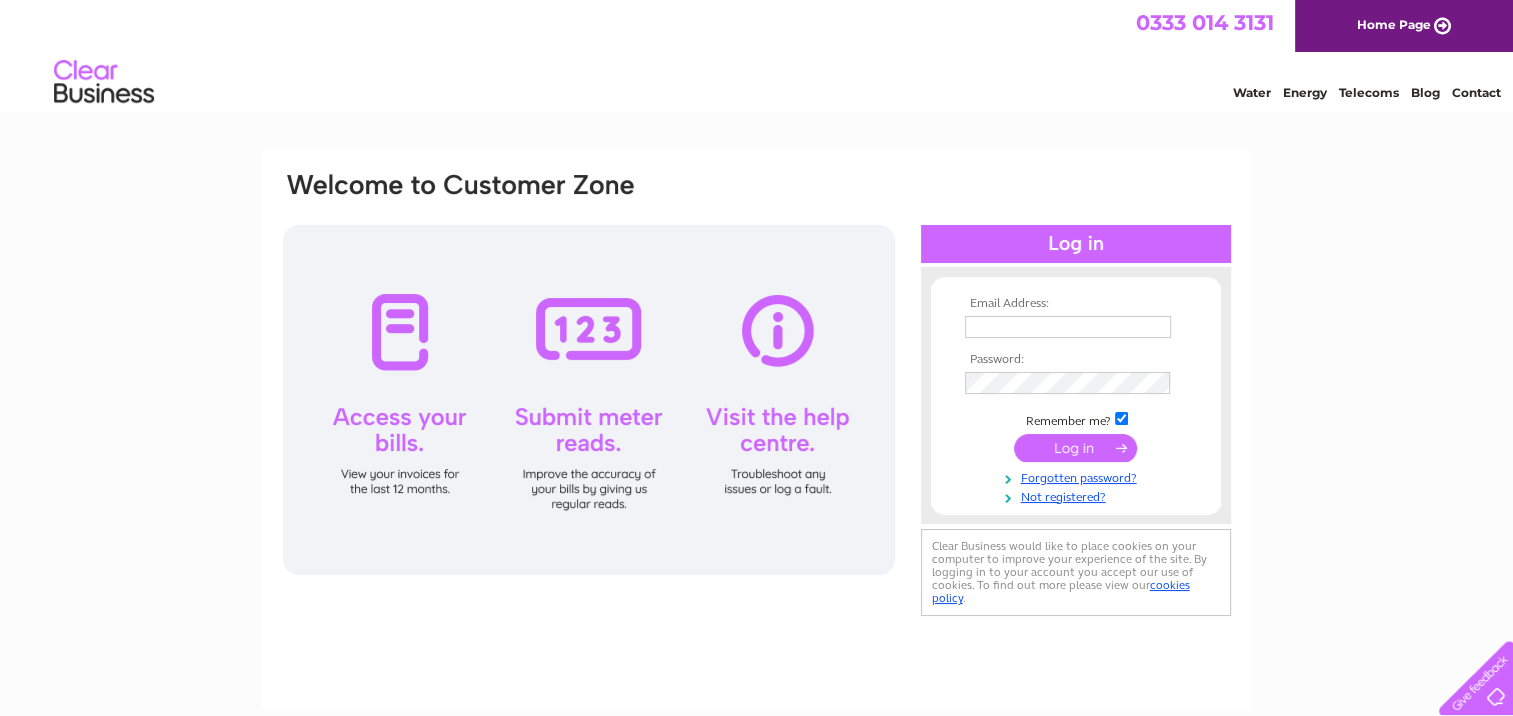 scroll, scrollTop: 0, scrollLeft: 0, axis: both 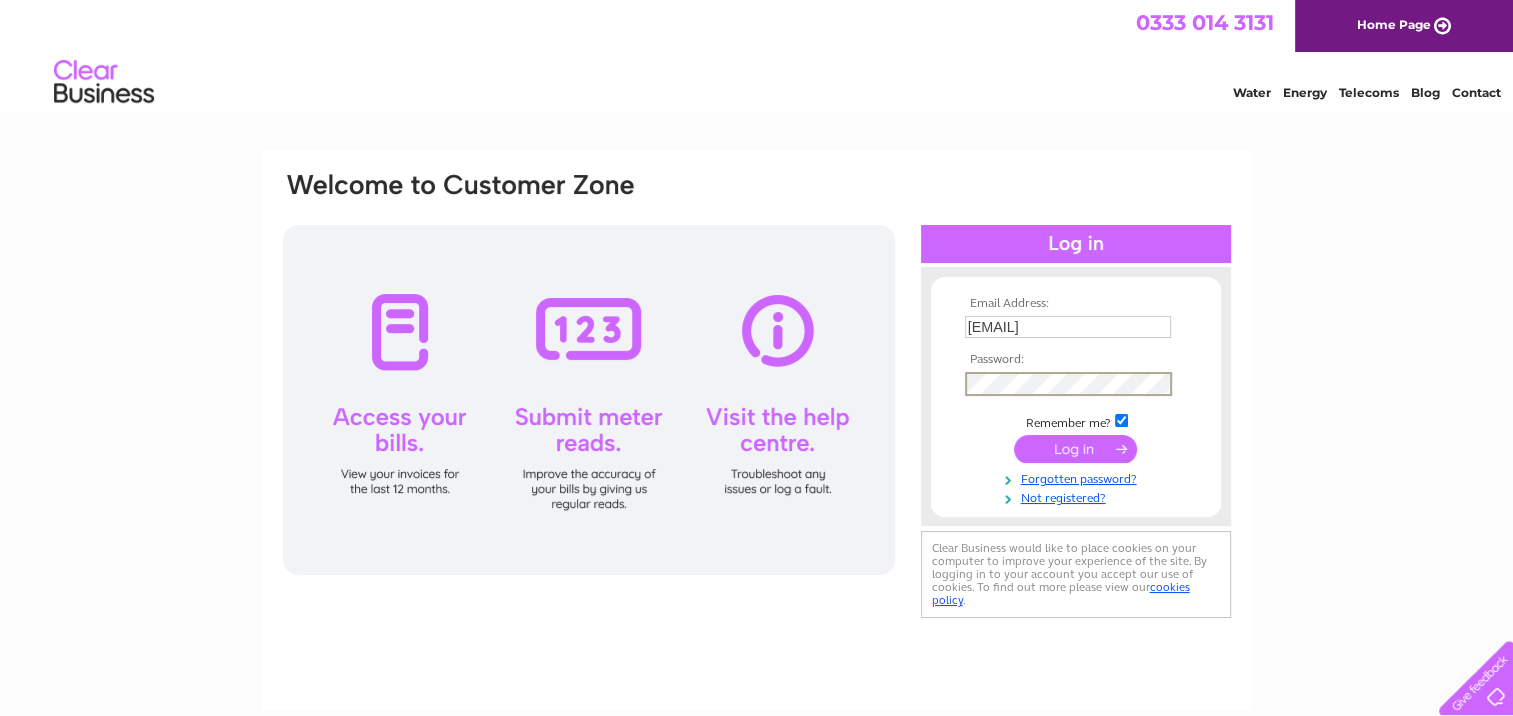 click on "Email Address:
barbara.l.cowan@gmail.com
Password:" at bounding box center [1076, 396] 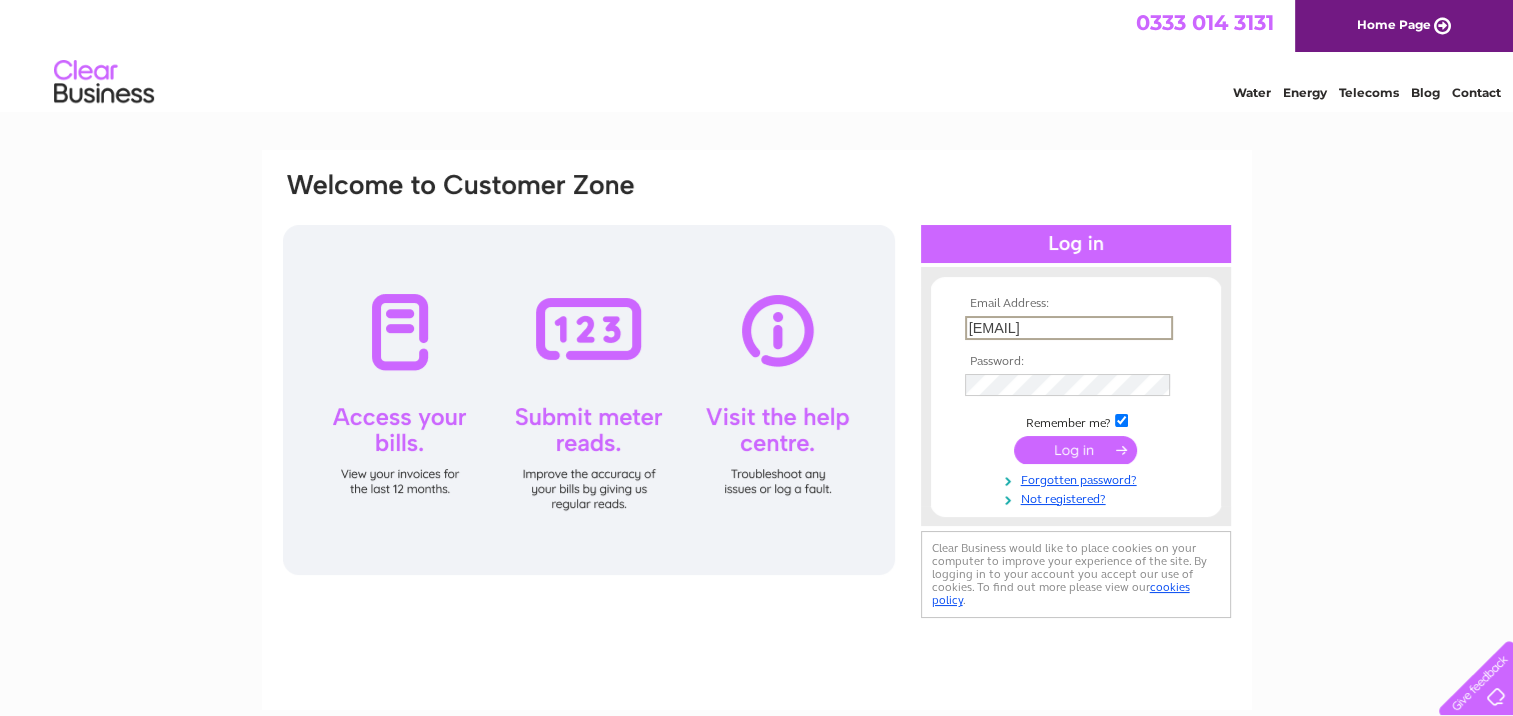 drag, startPoint x: 1149, startPoint y: 326, endPoint x: 936, endPoint y: 328, distance: 213.00938 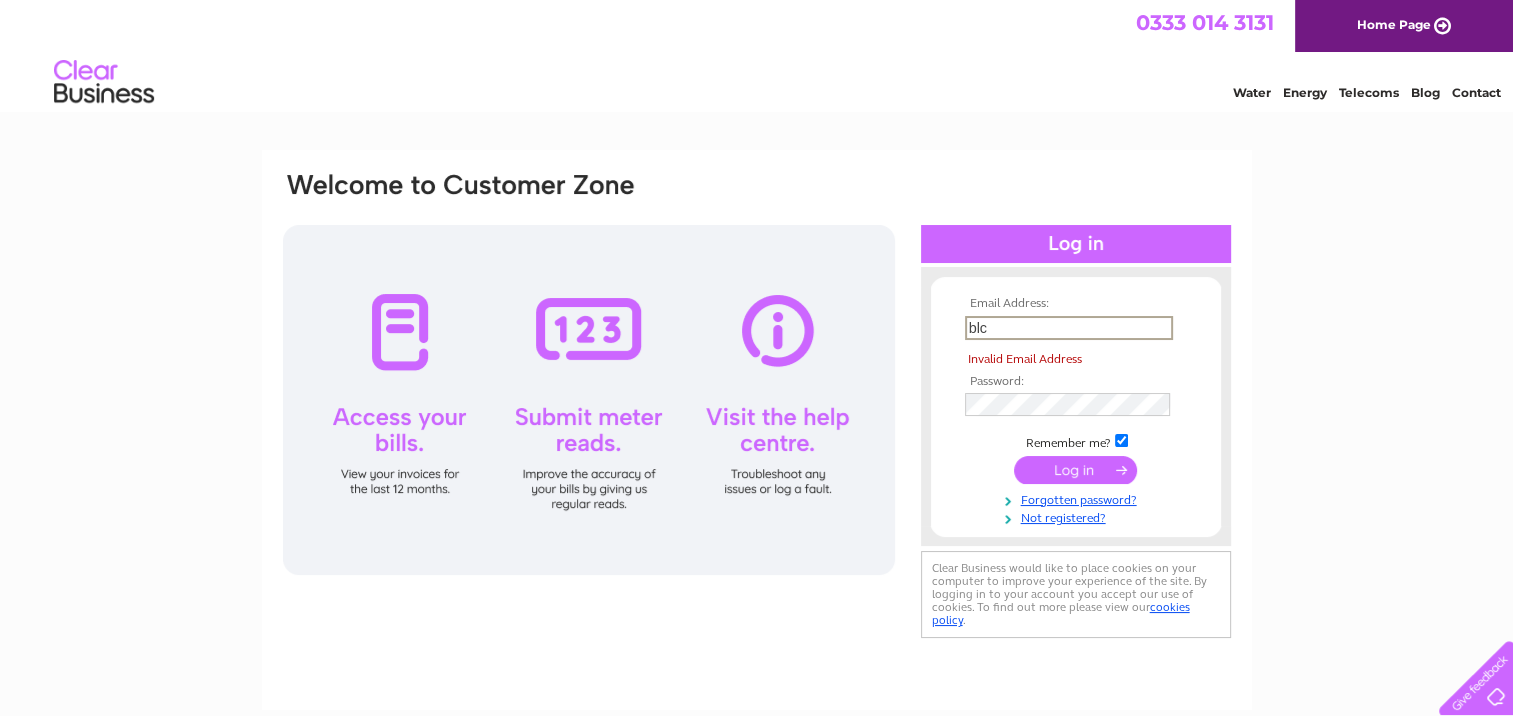 type on "blc01@btinternet.com" 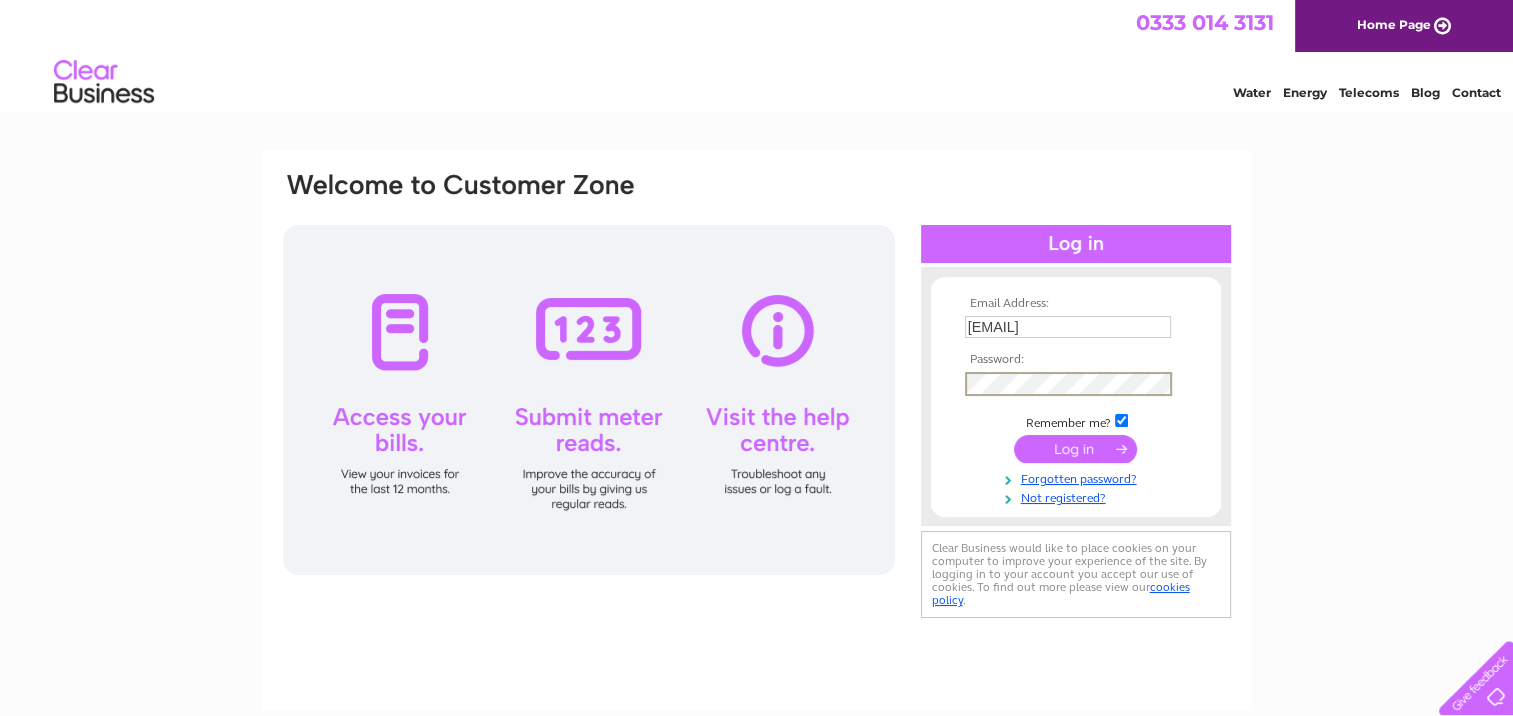 click on "Email Address:
blc01@btinternet.com
Password:" at bounding box center [1076, 396] 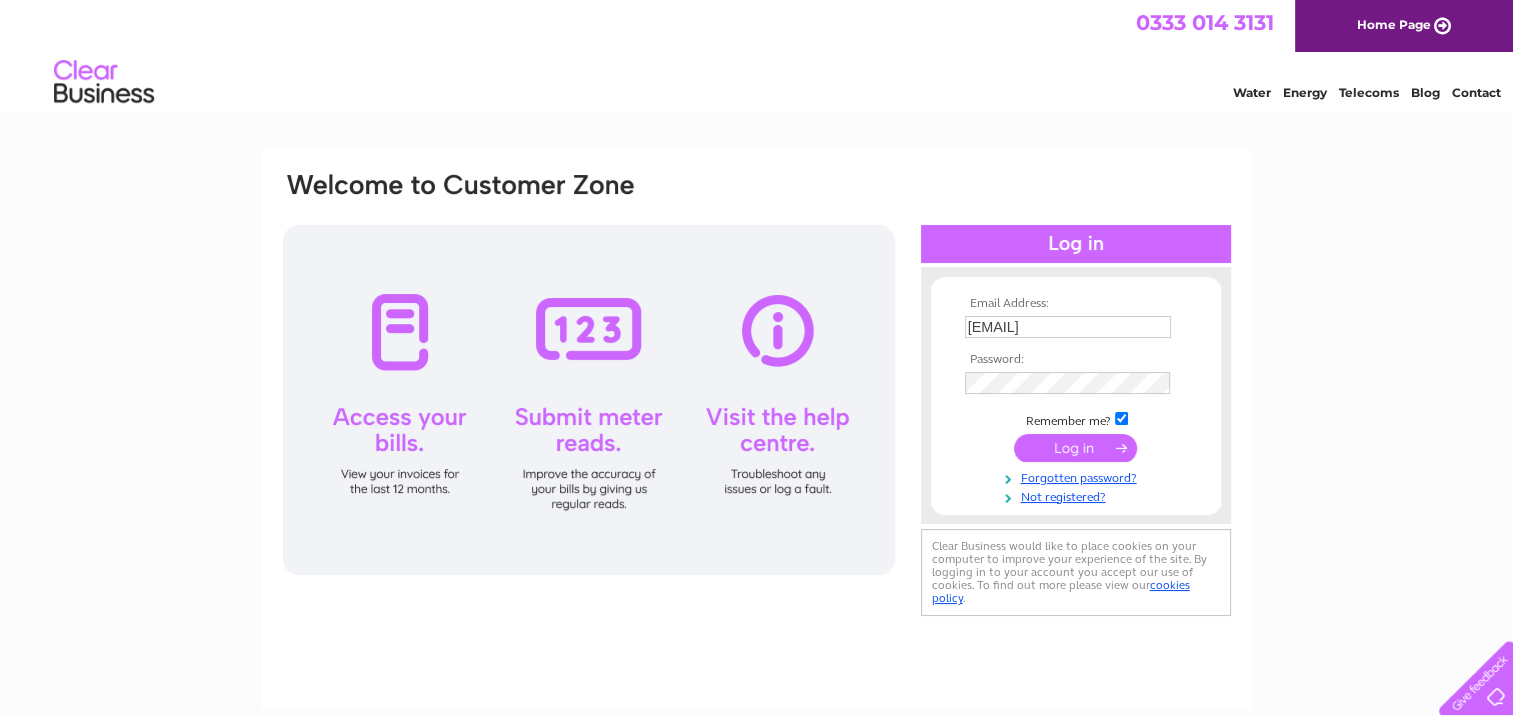 click at bounding box center [1075, 448] 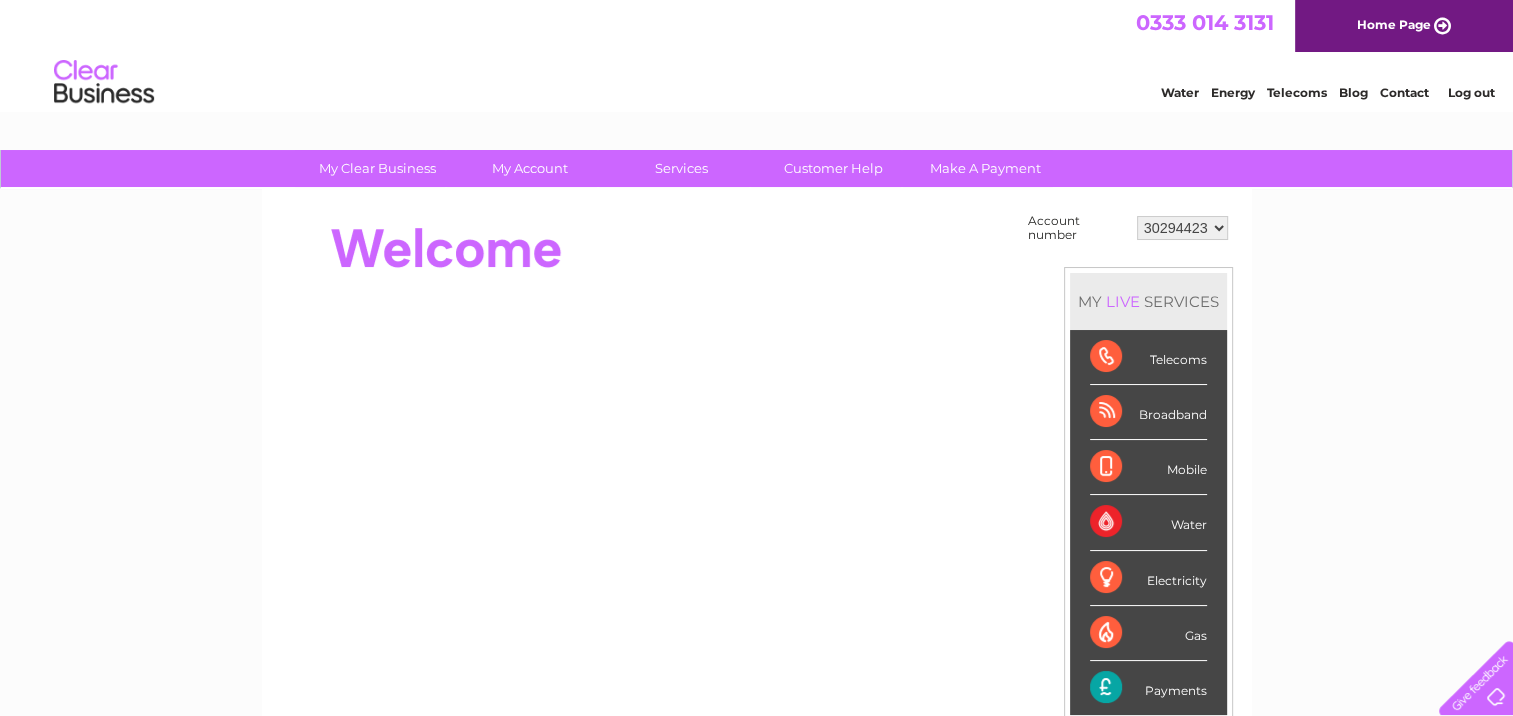 scroll, scrollTop: 0, scrollLeft: 0, axis: both 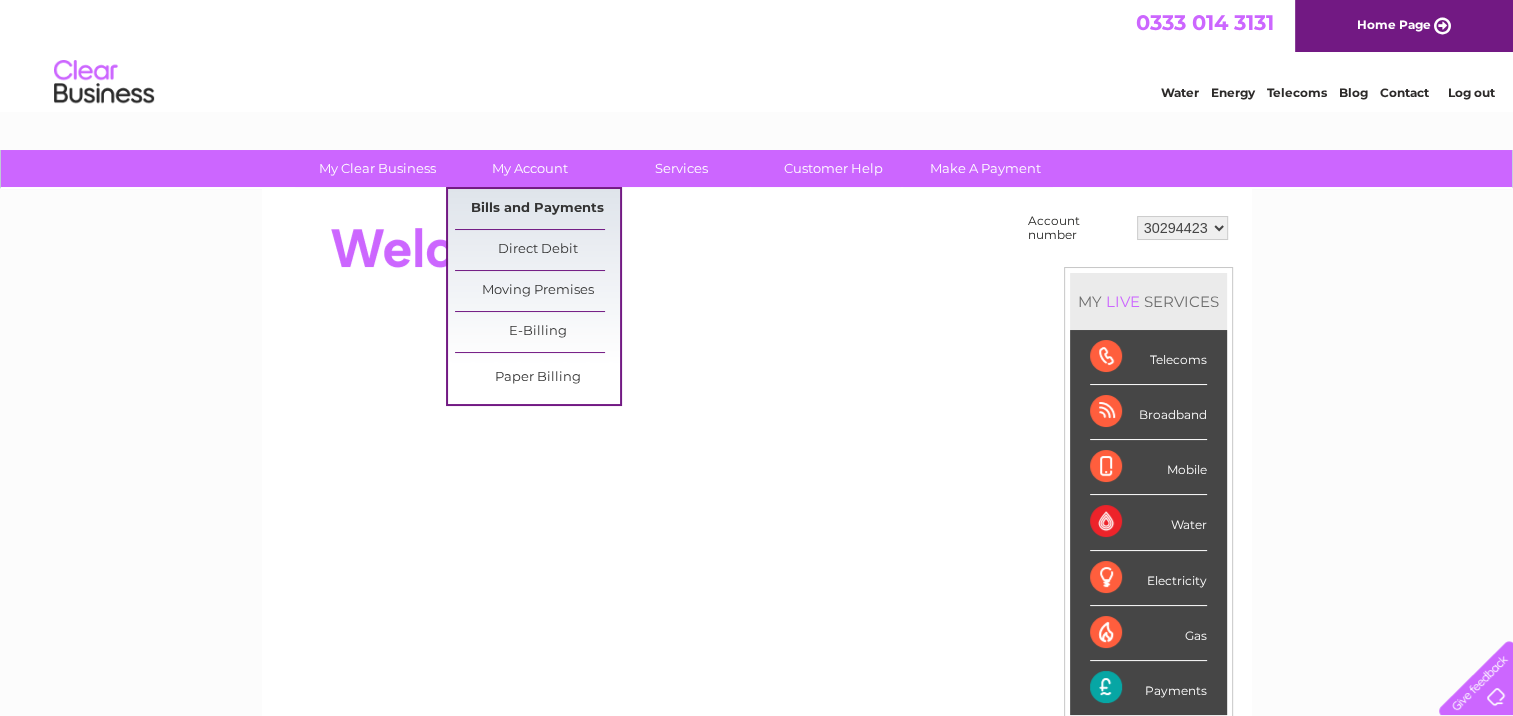 click on "Bills and Payments" at bounding box center (537, 209) 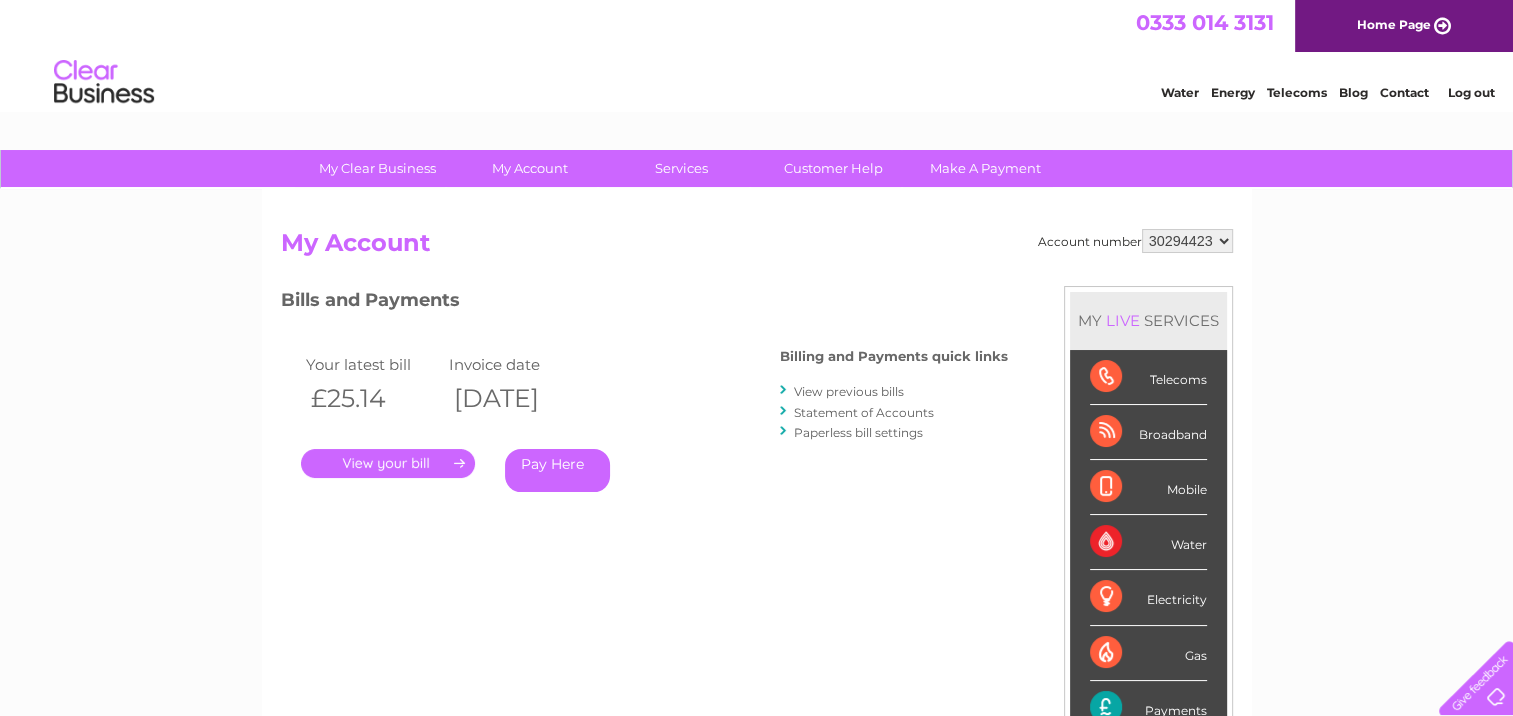 scroll, scrollTop: 0, scrollLeft: 0, axis: both 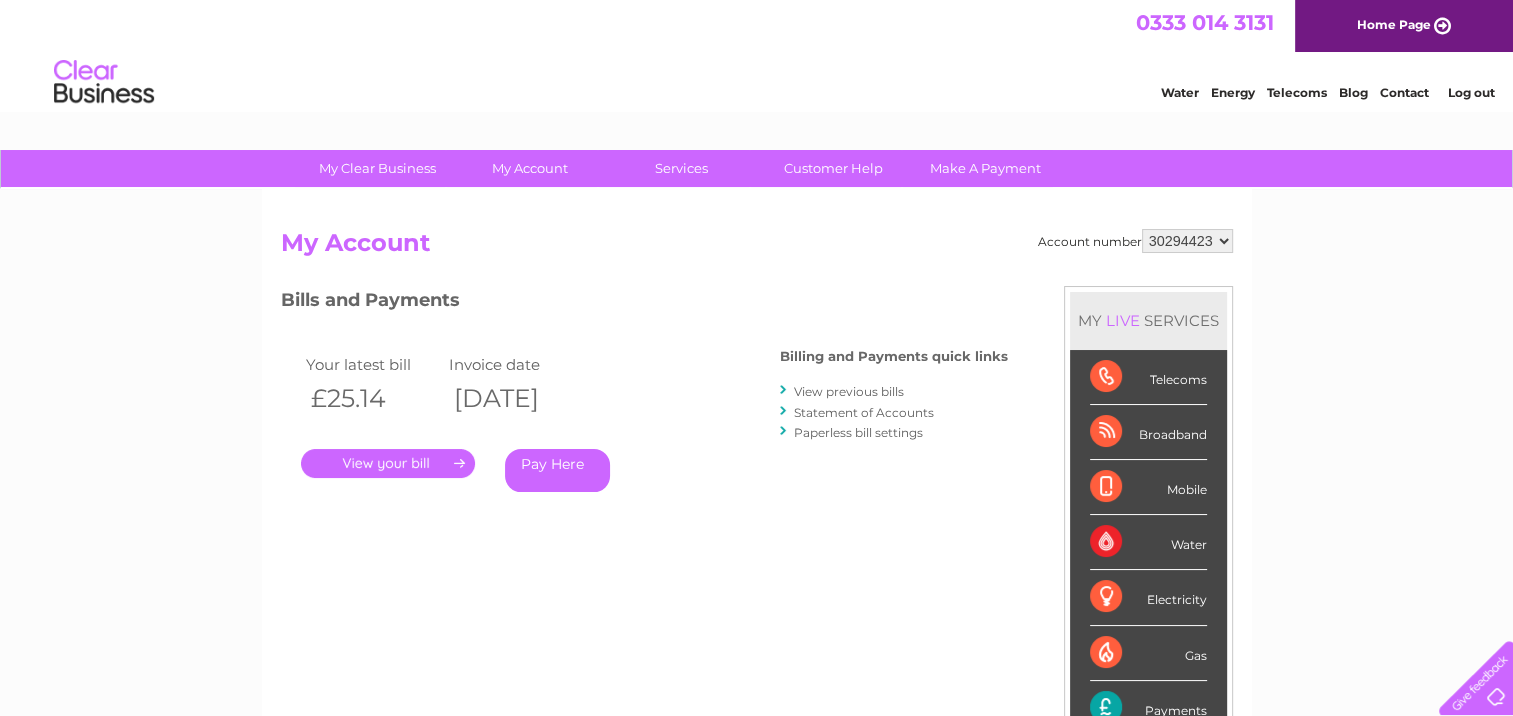 click on "." at bounding box center (388, 463) 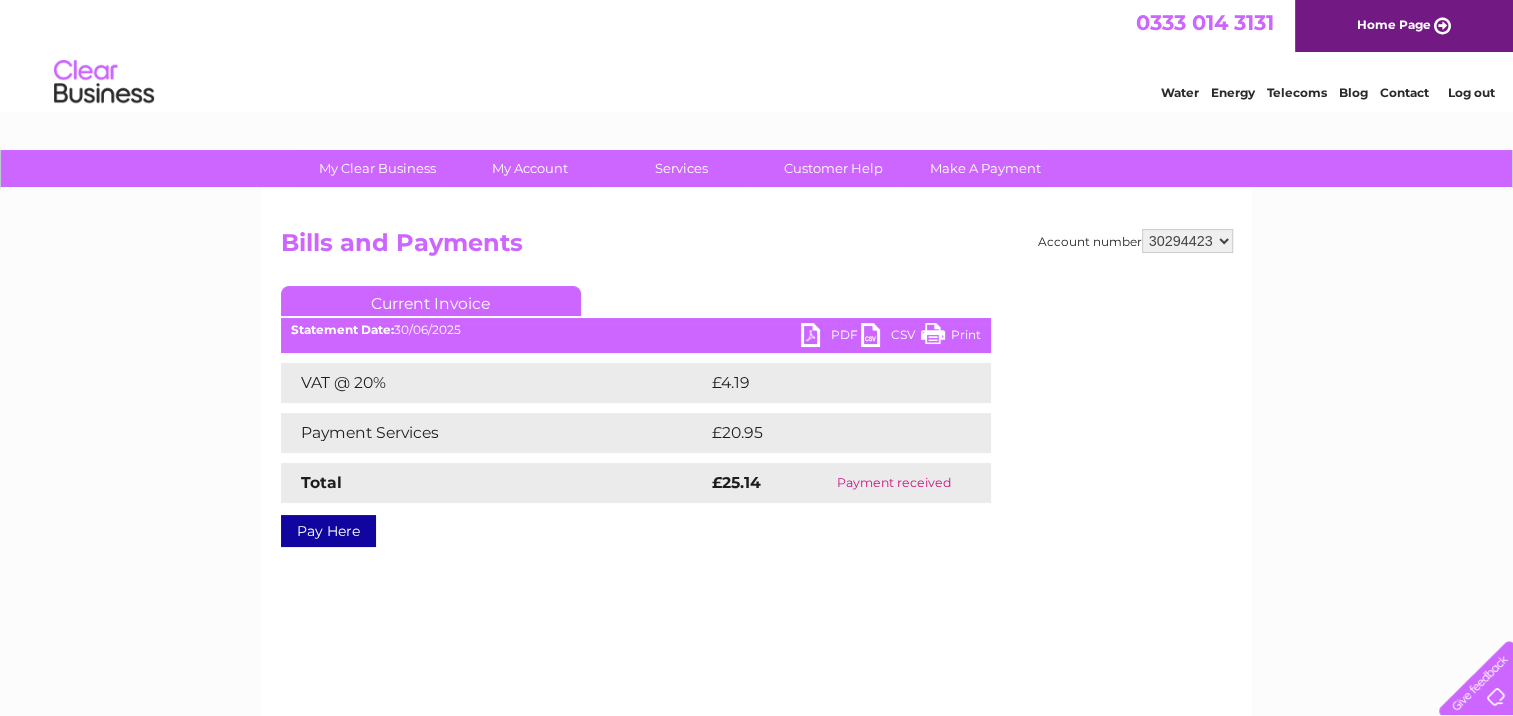 scroll, scrollTop: 0, scrollLeft: 0, axis: both 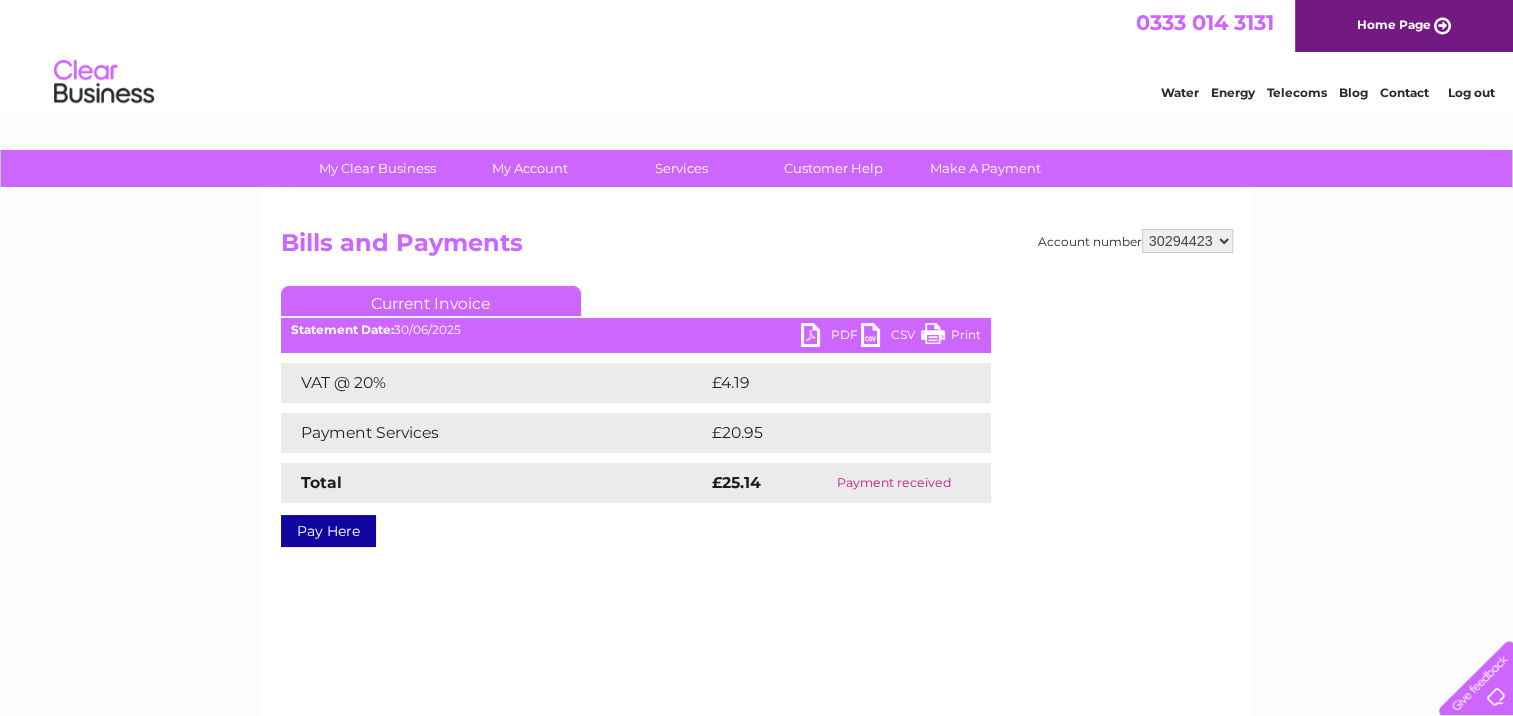 click on "PDF" at bounding box center (831, 337) 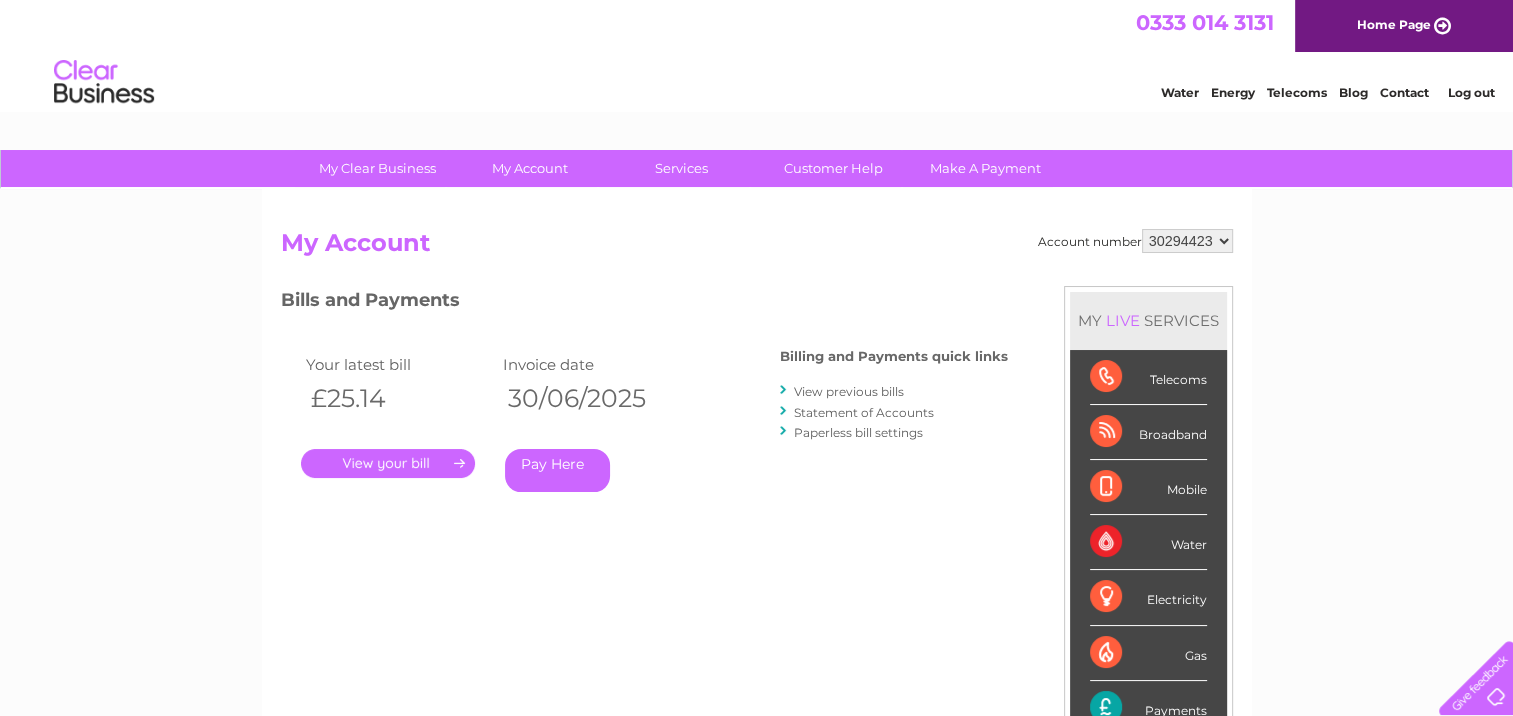 scroll, scrollTop: 0, scrollLeft: 0, axis: both 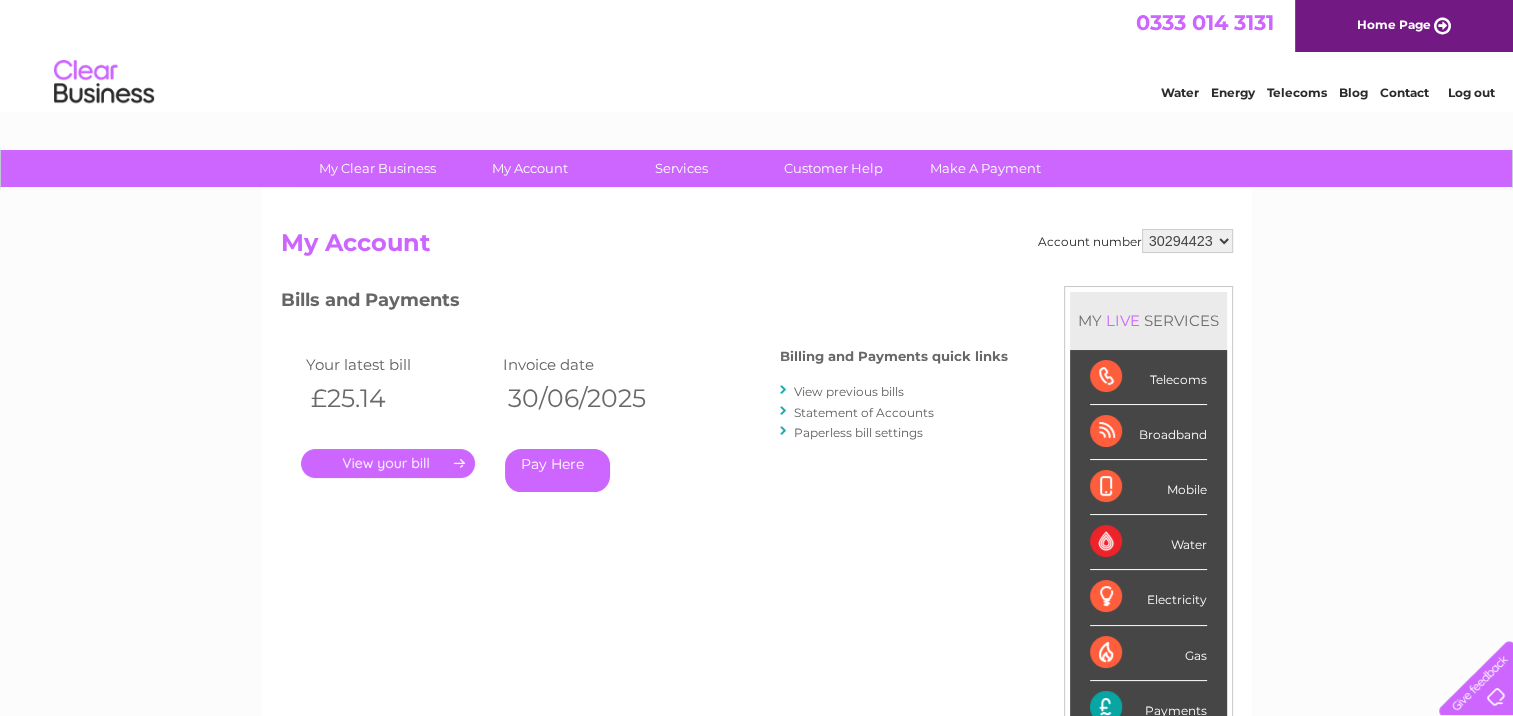 click on "View previous bills" at bounding box center (849, 391) 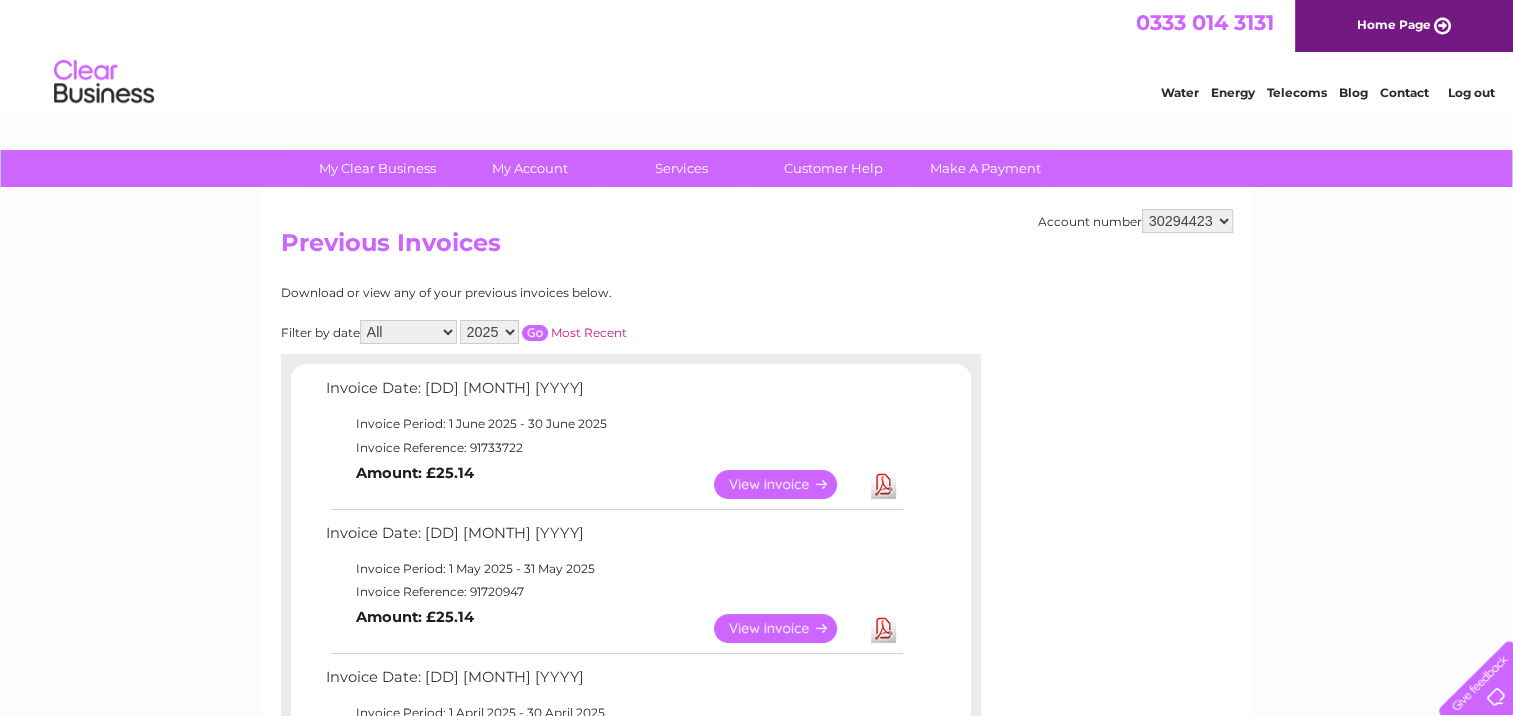 scroll, scrollTop: 0, scrollLeft: 0, axis: both 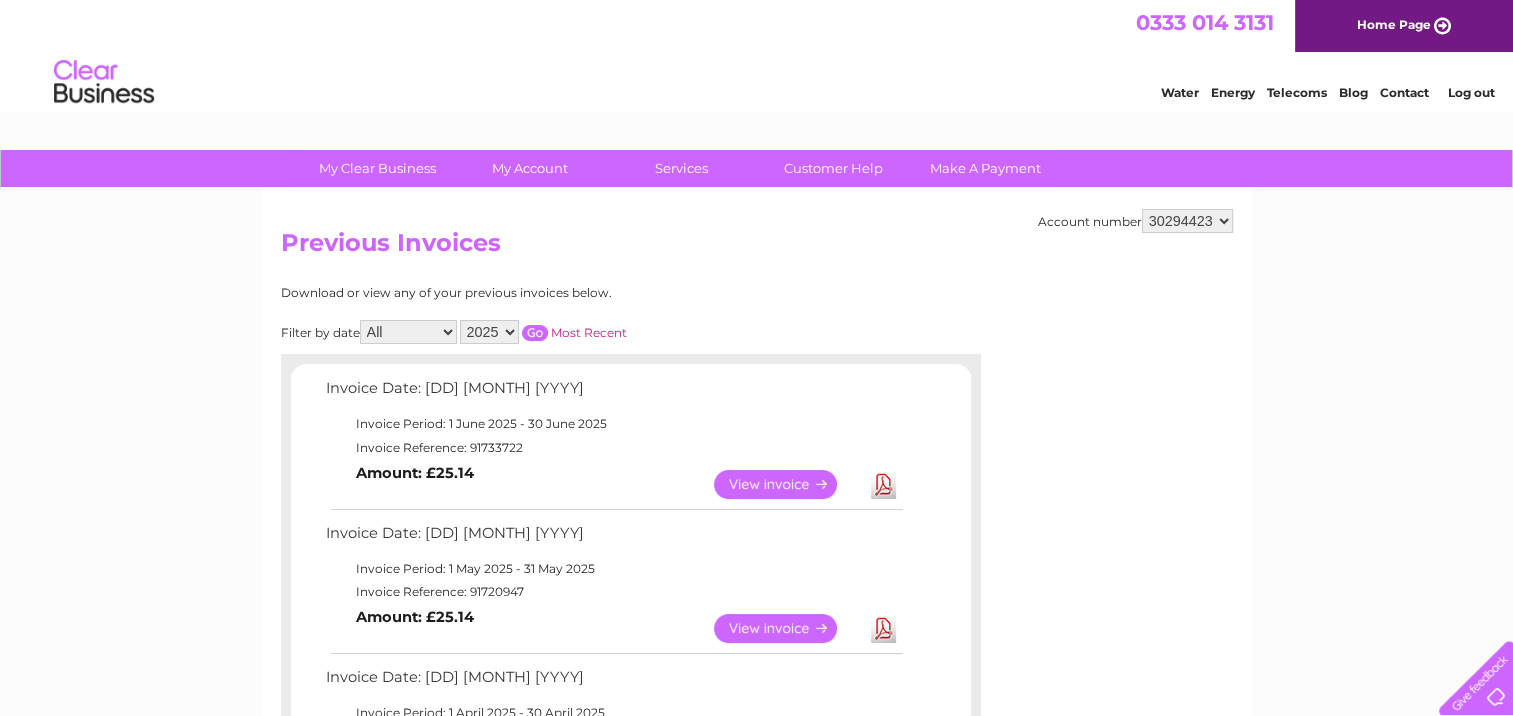 click on "View" at bounding box center (787, 628) 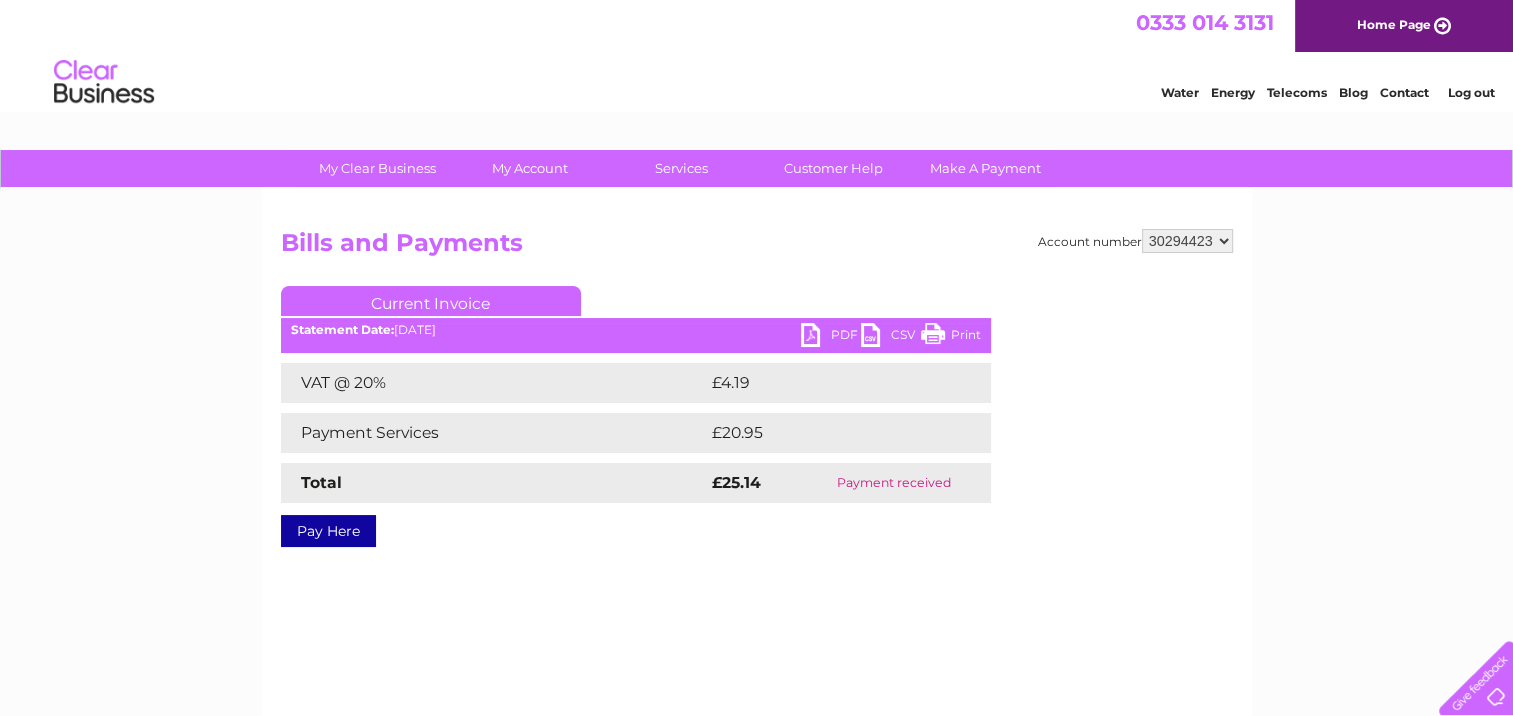 scroll, scrollTop: 0, scrollLeft: 0, axis: both 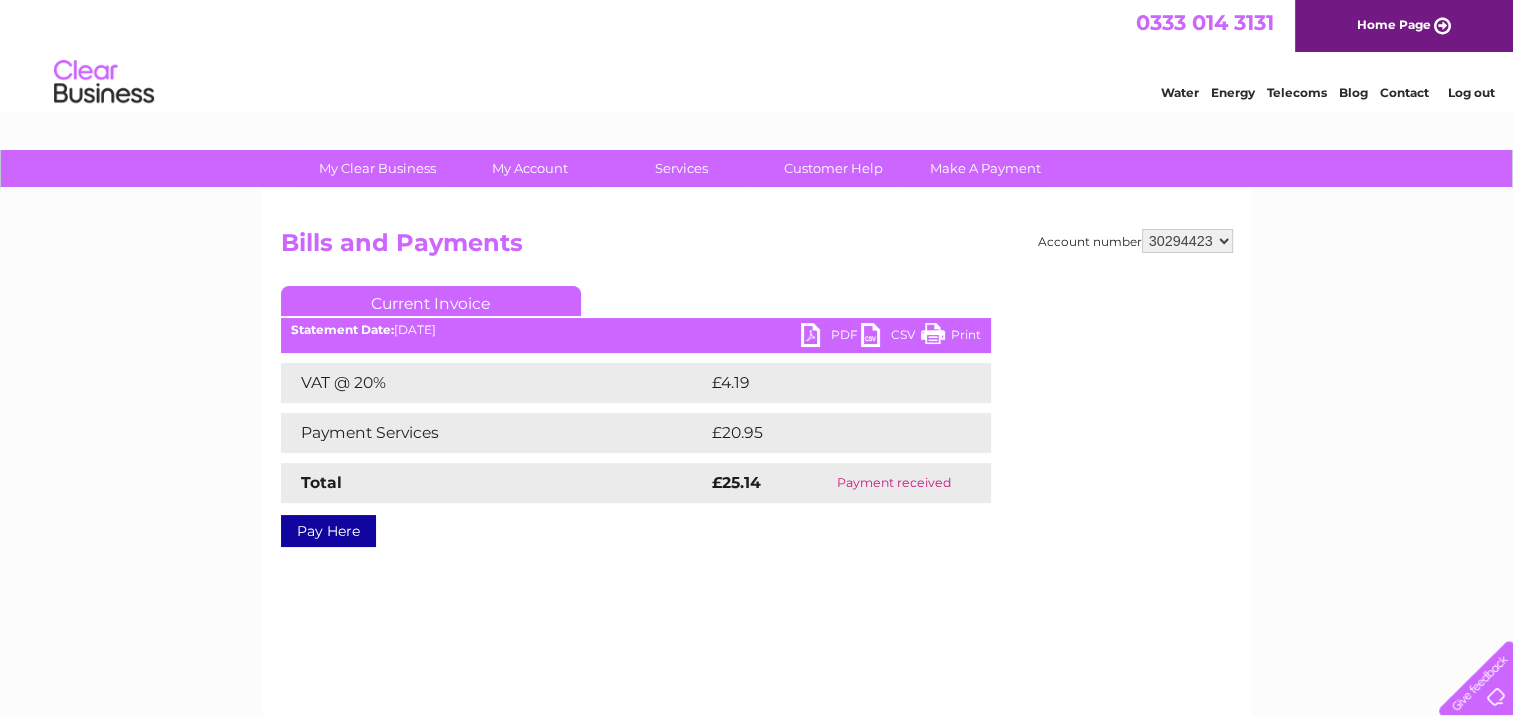 click on "PDF" at bounding box center [831, 337] 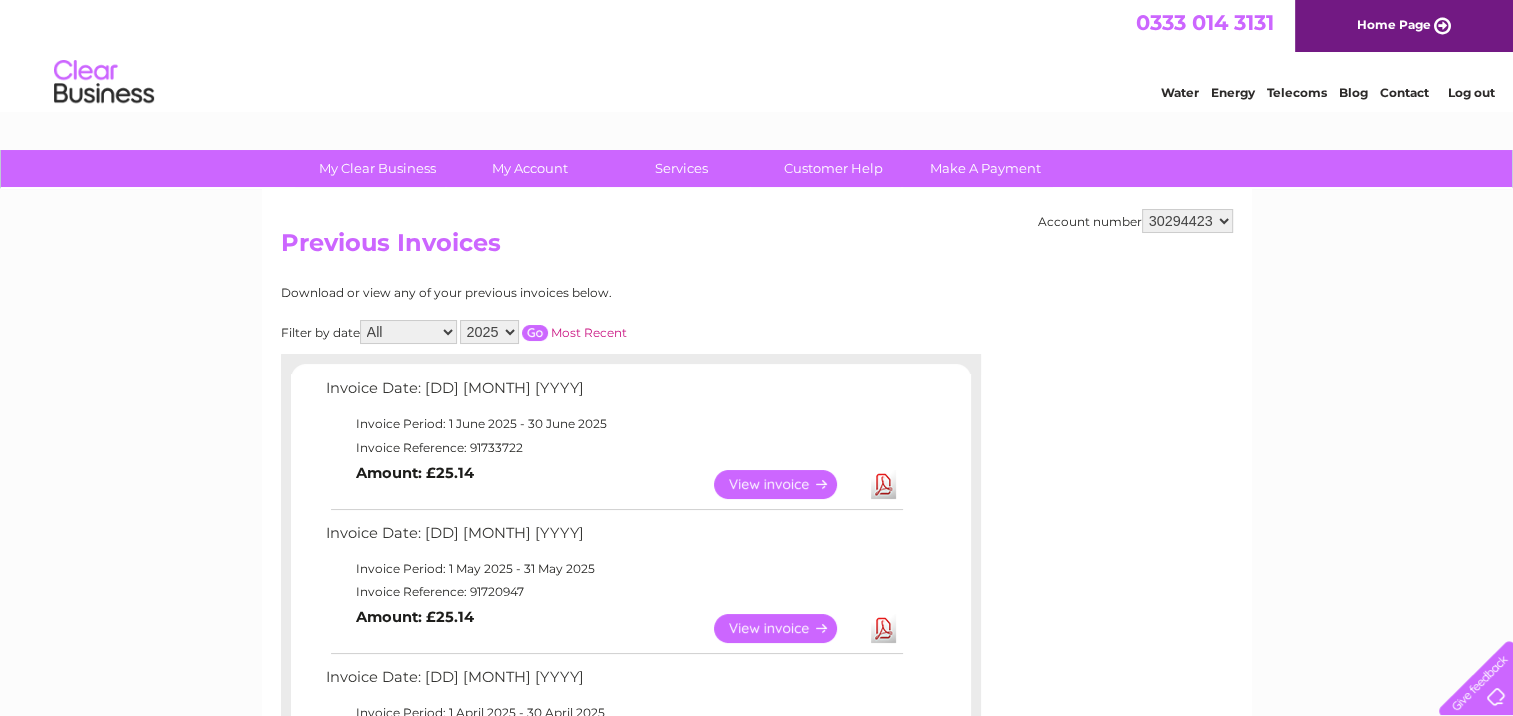 scroll, scrollTop: 0, scrollLeft: 0, axis: both 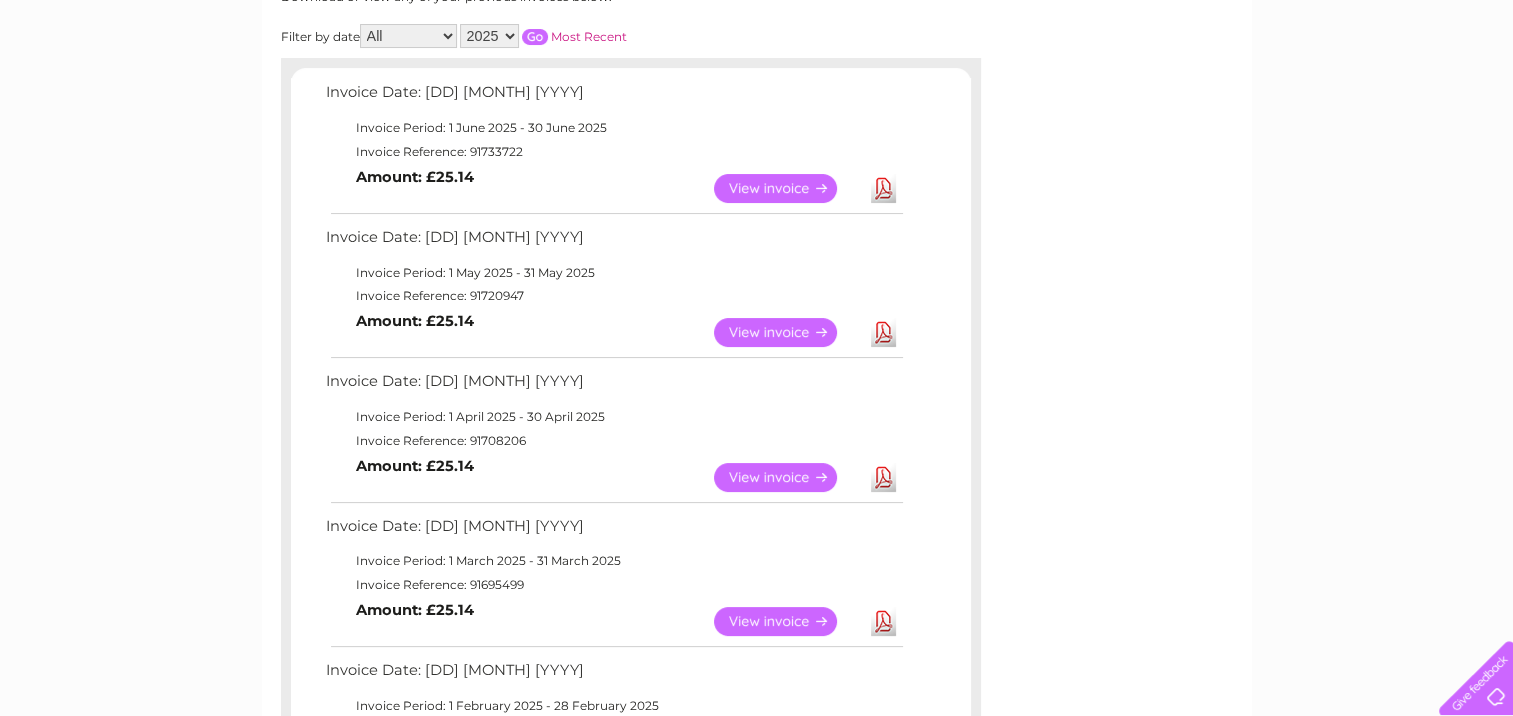 click on "View" at bounding box center [787, 477] 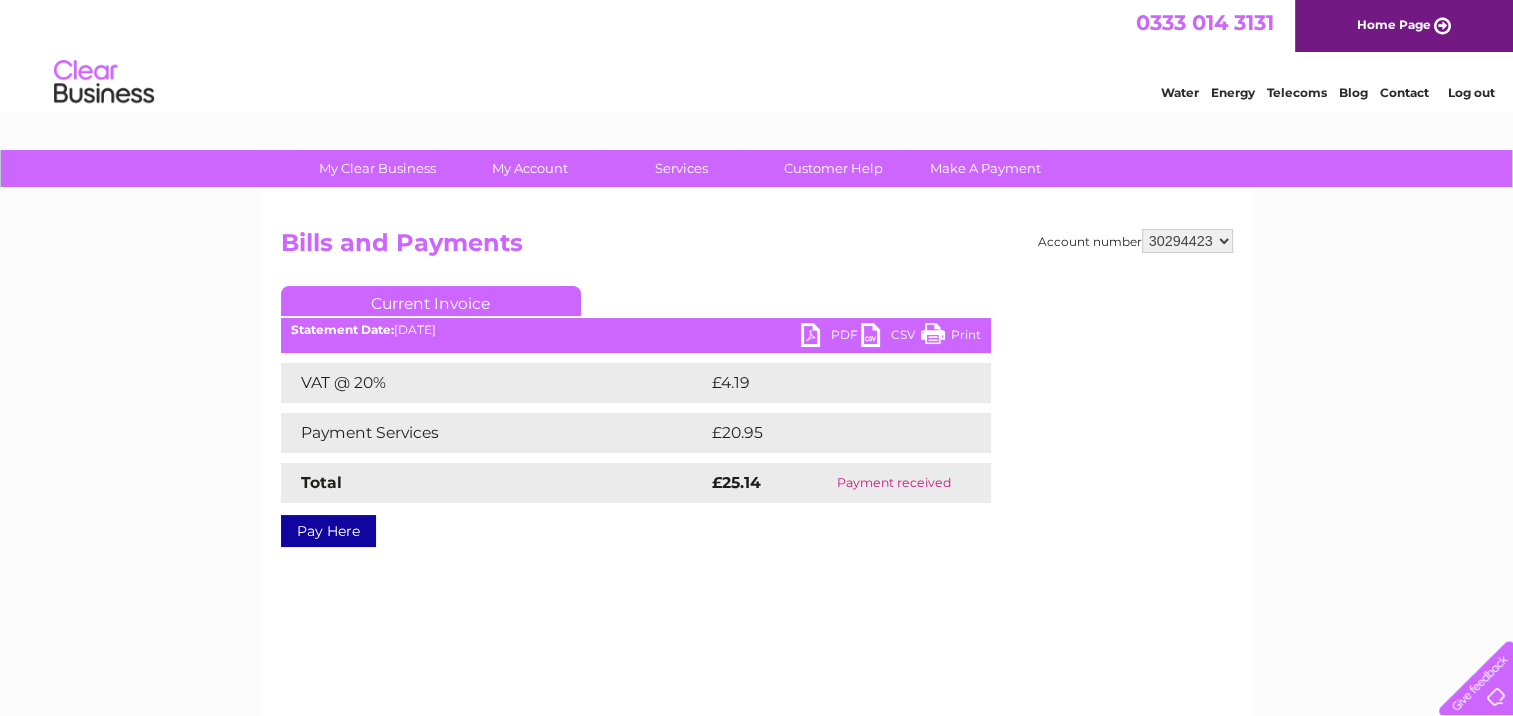 scroll, scrollTop: 0, scrollLeft: 0, axis: both 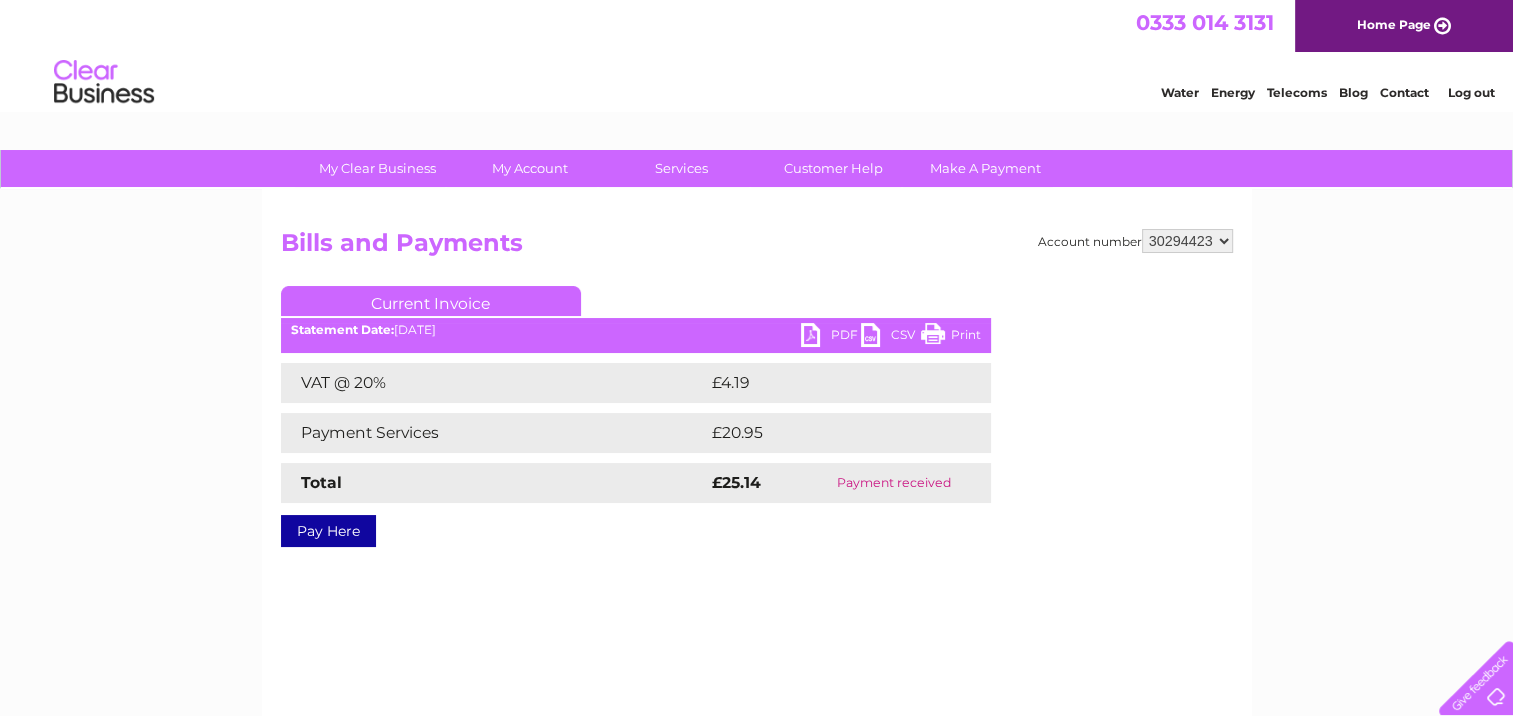 click on "PDF" at bounding box center (831, 337) 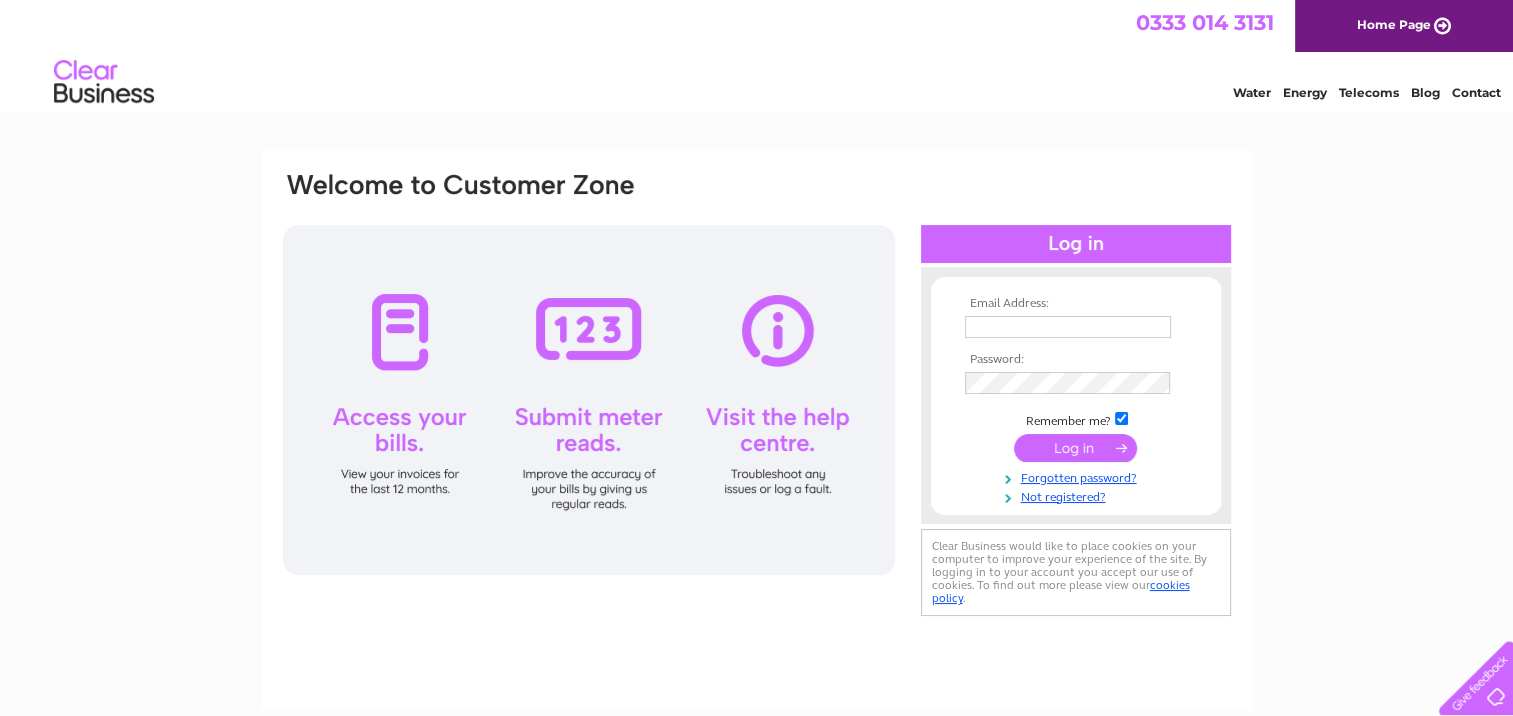 scroll, scrollTop: 0, scrollLeft: 0, axis: both 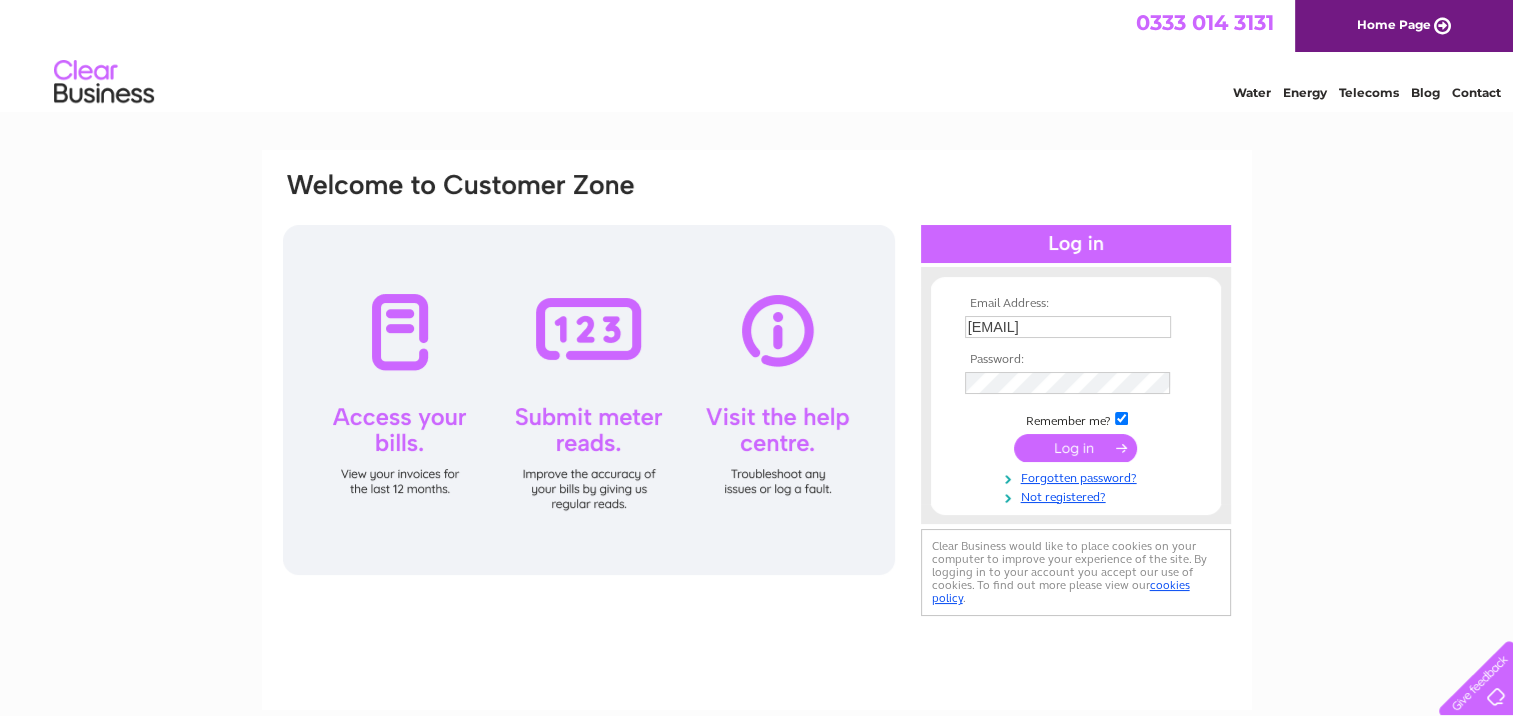 drag, startPoint x: 813, startPoint y: 60, endPoint x: 1404, endPoint y: 180, distance: 603.0597 